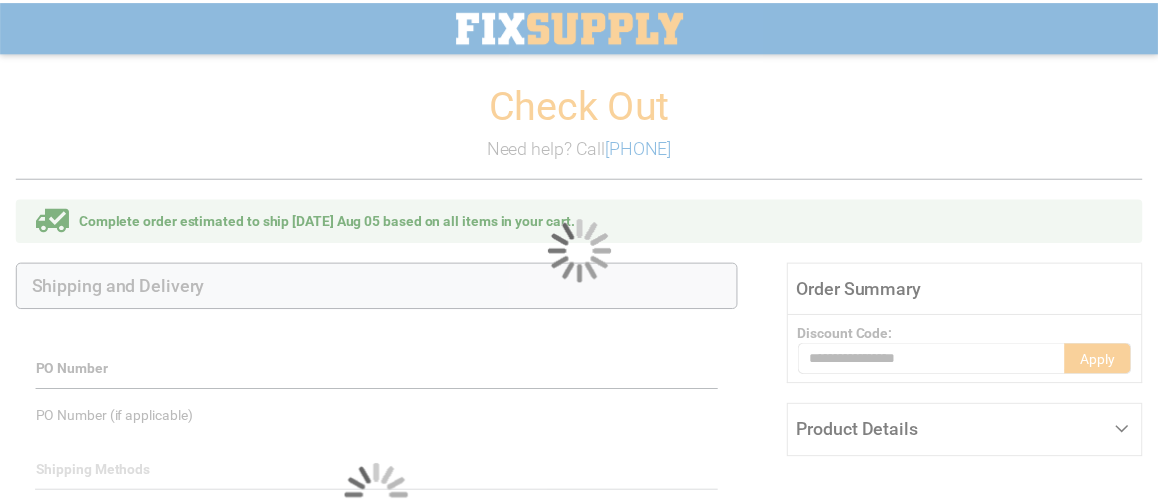 scroll, scrollTop: 262, scrollLeft: 0, axis: vertical 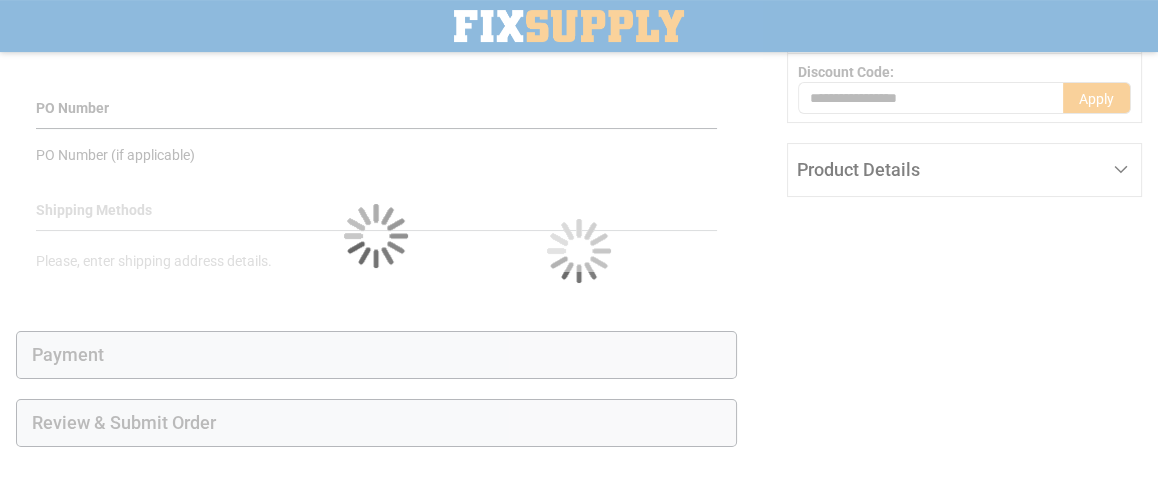 select on "**" 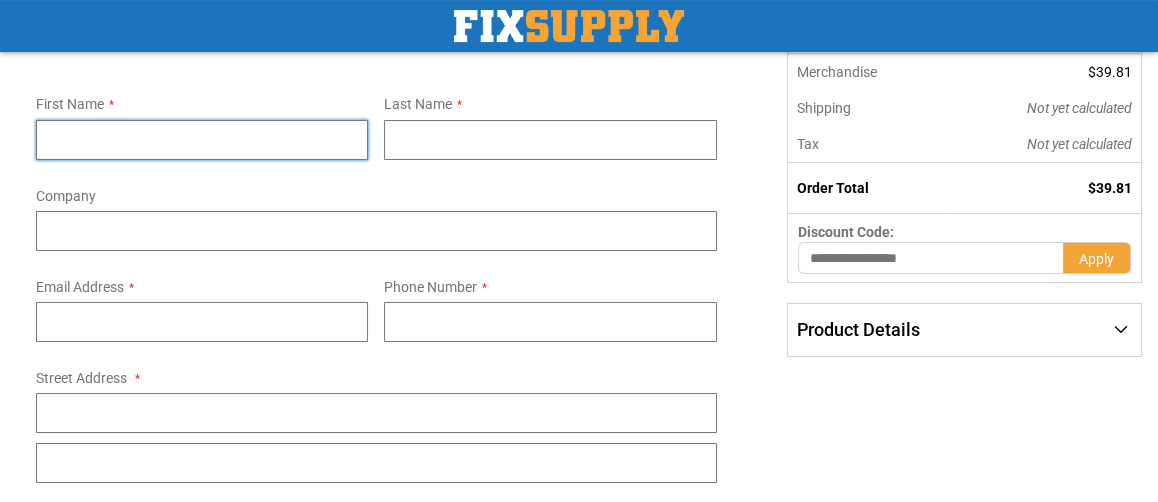 click on "First Name" at bounding box center [202, 140] 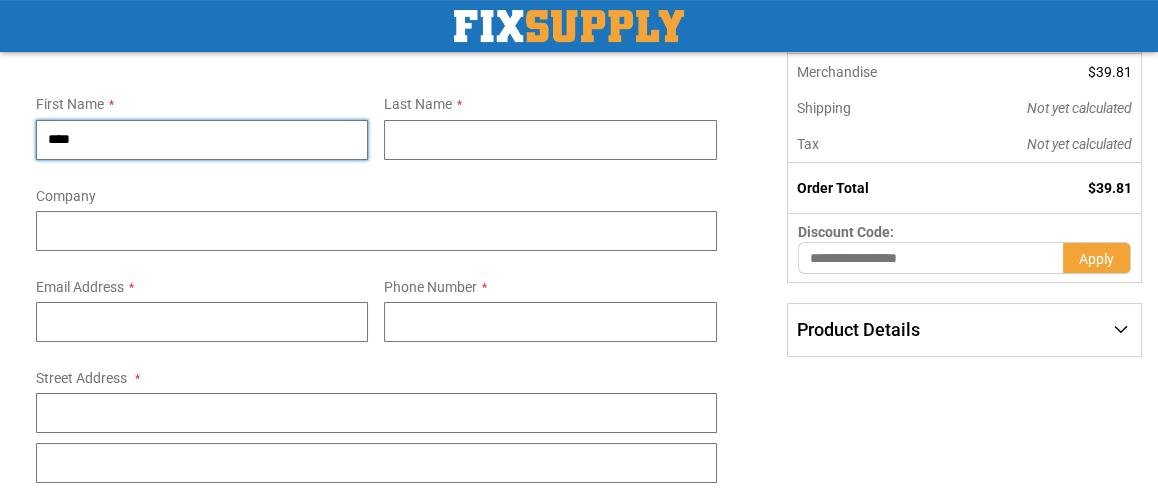 type on "******" 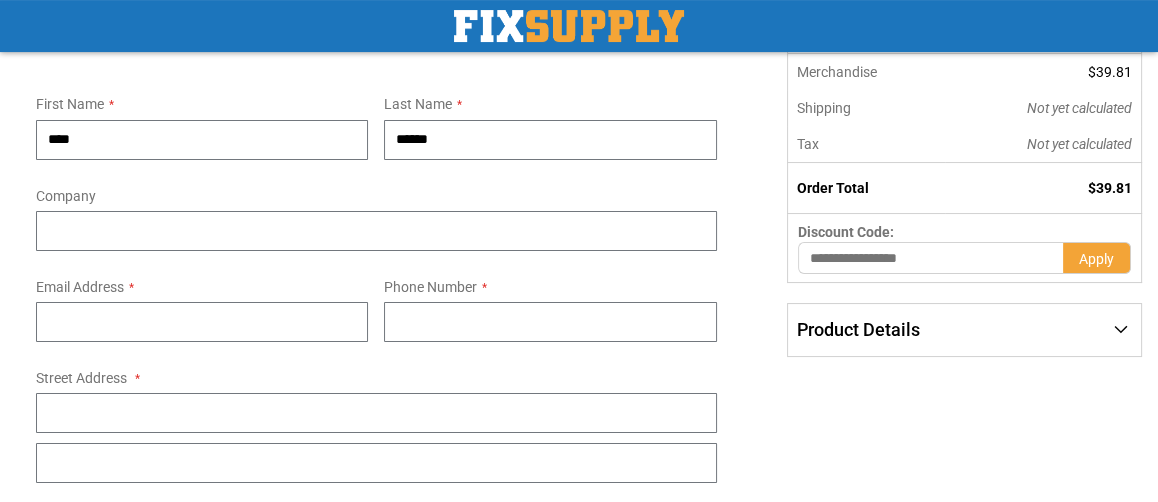 type on "**********" 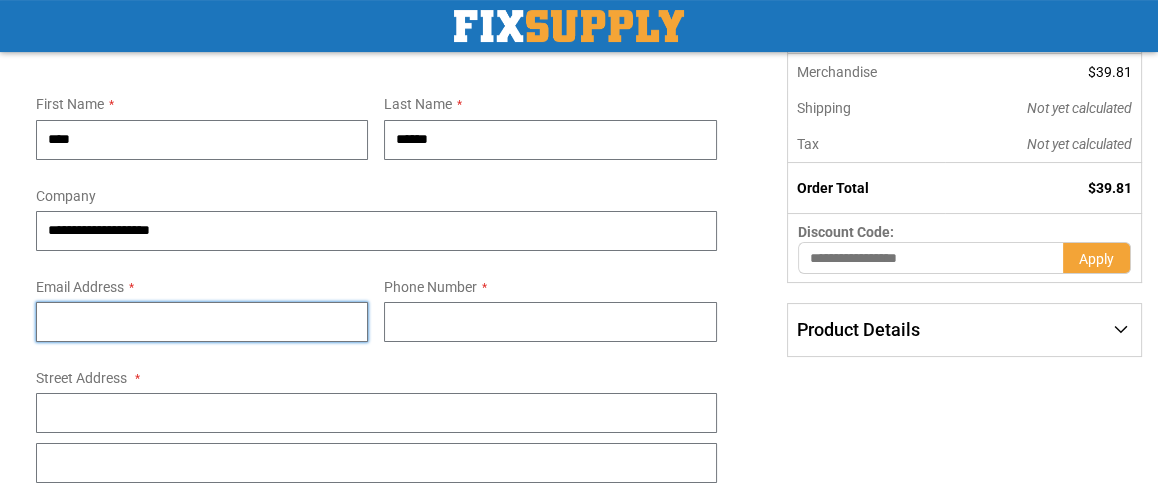 type on "**********" 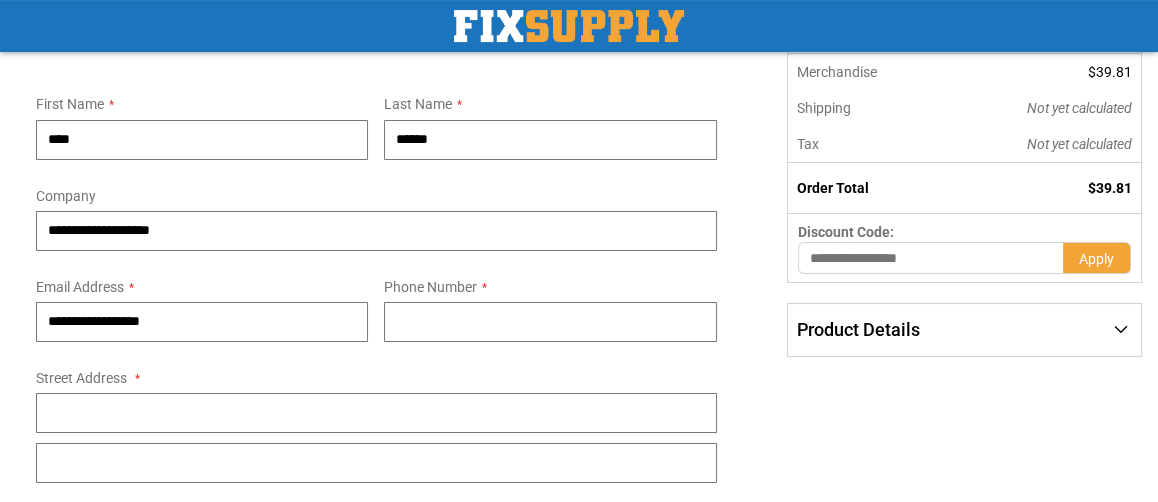 type on "**********" 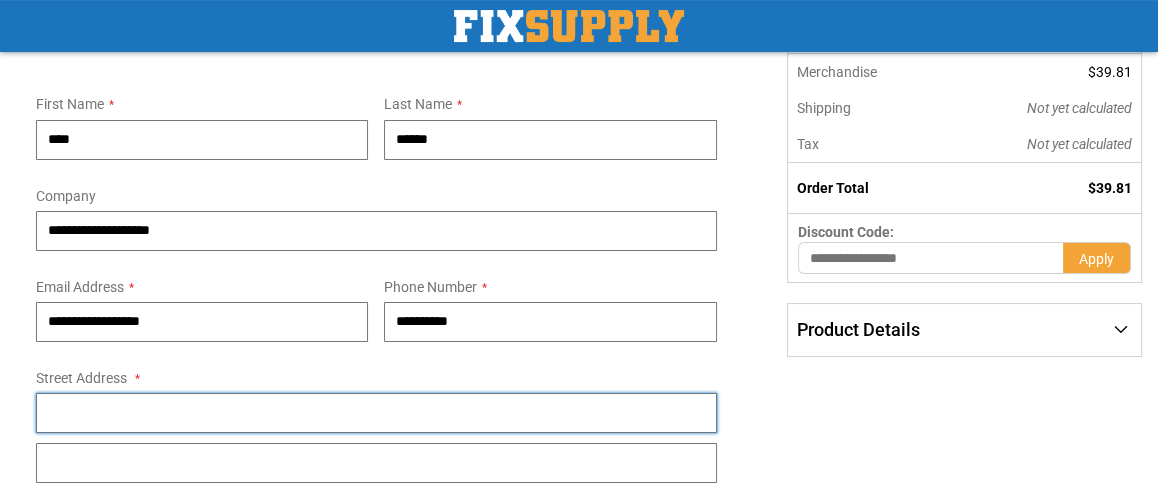 type on "**********" 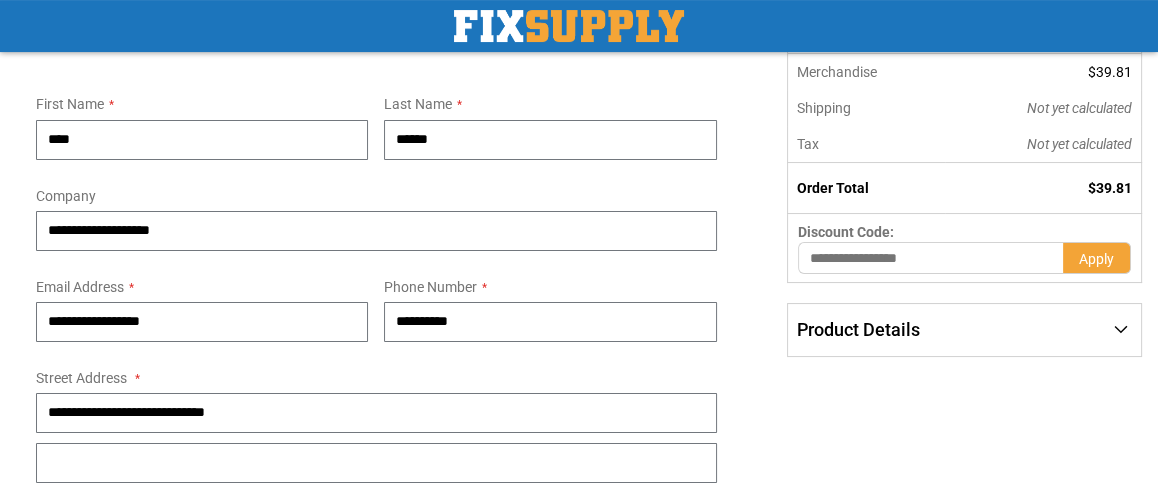 type on "*****" 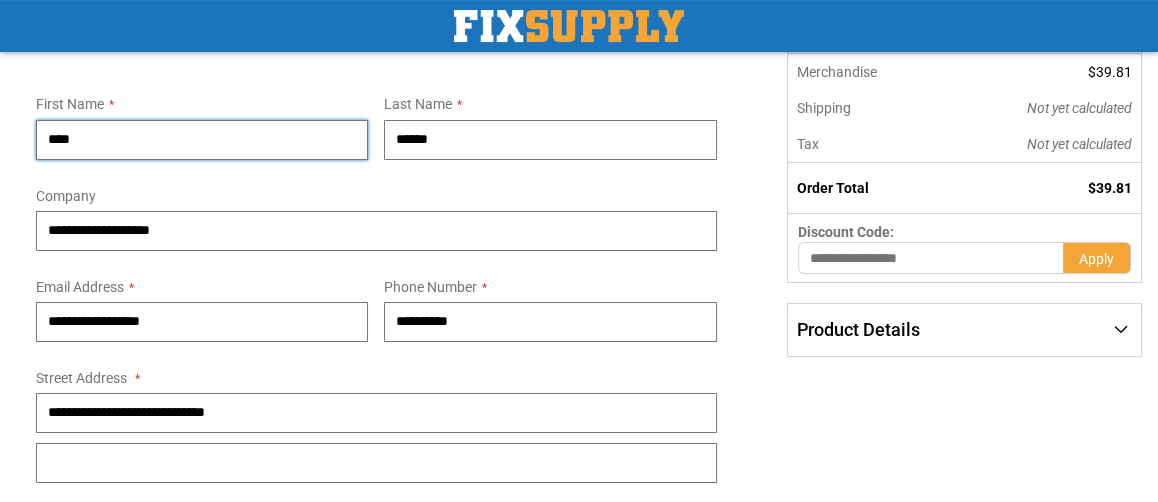 scroll, scrollTop: 362, scrollLeft: 0, axis: vertical 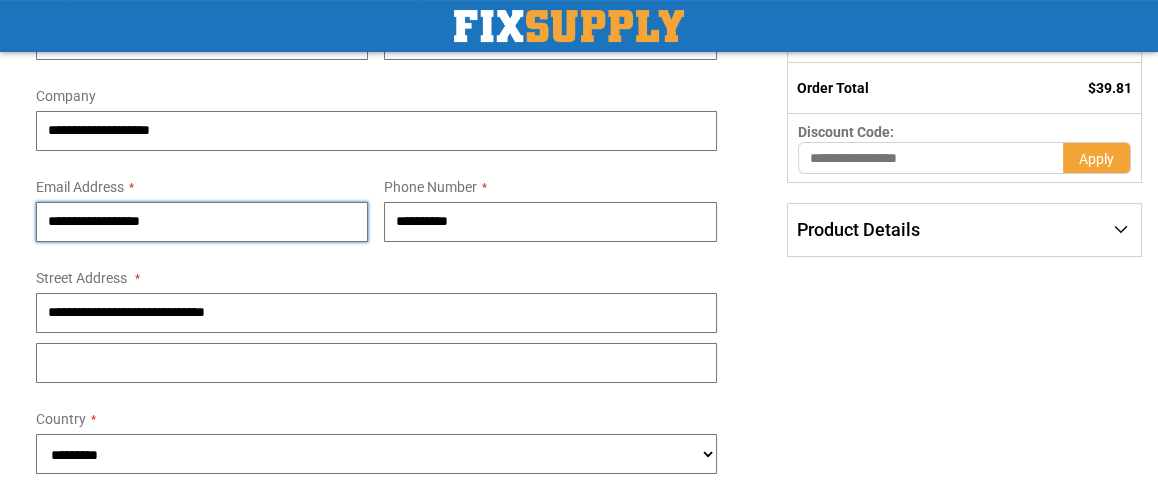 click on "**********" at bounding box center (202, 222) 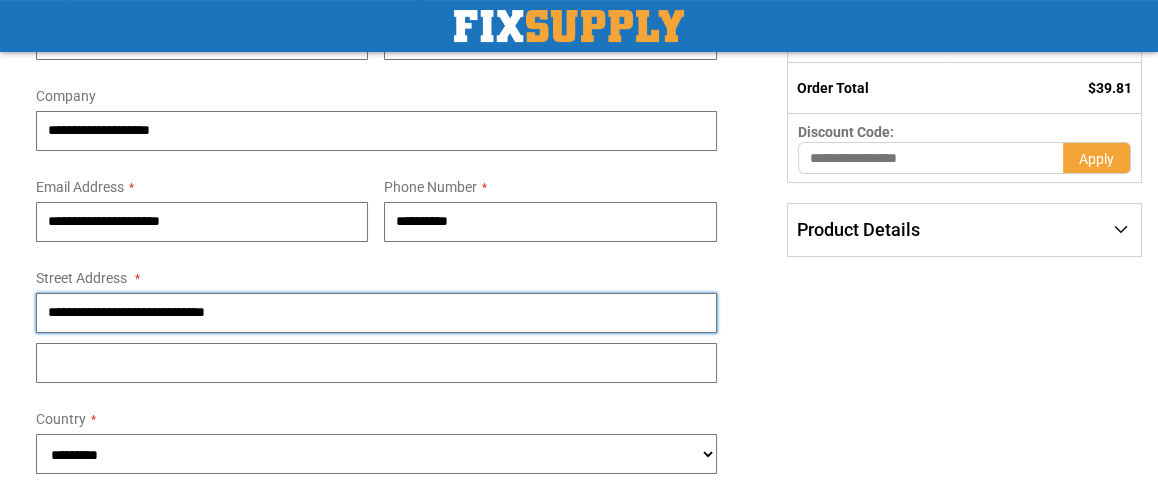 click on "**********" at bounding box center (376, 313) 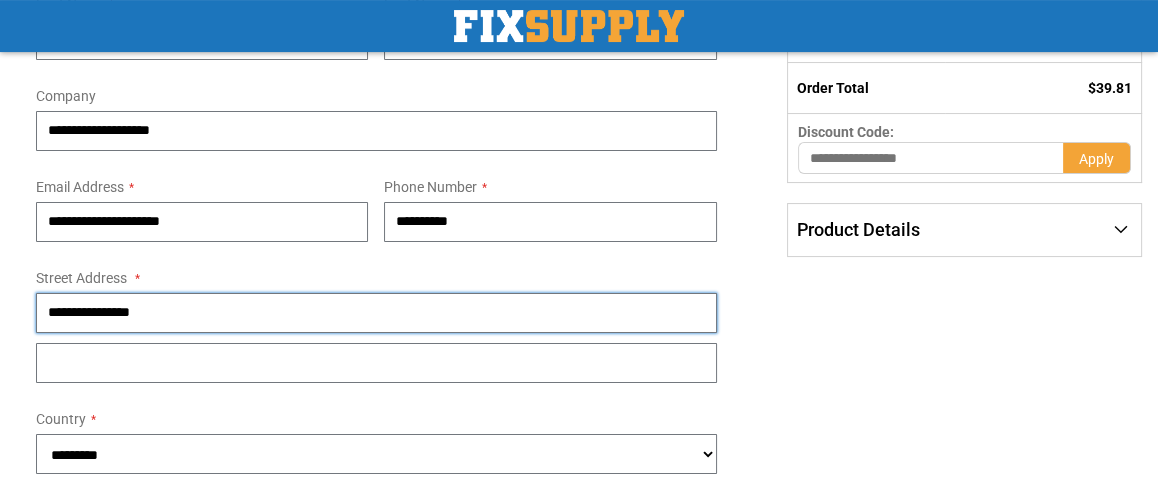 type on "**********" 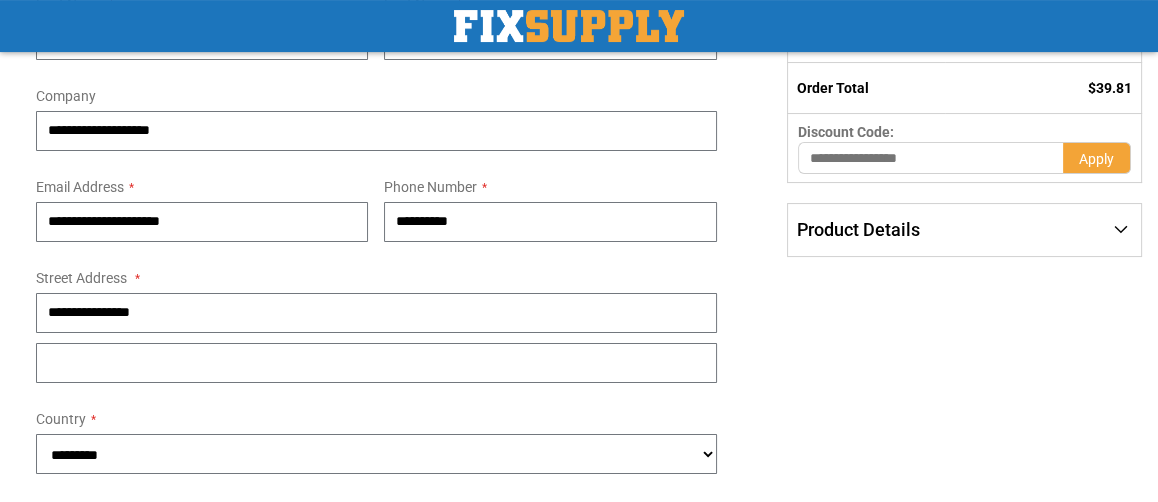 click on "**********" at bounding box center [391, 539] 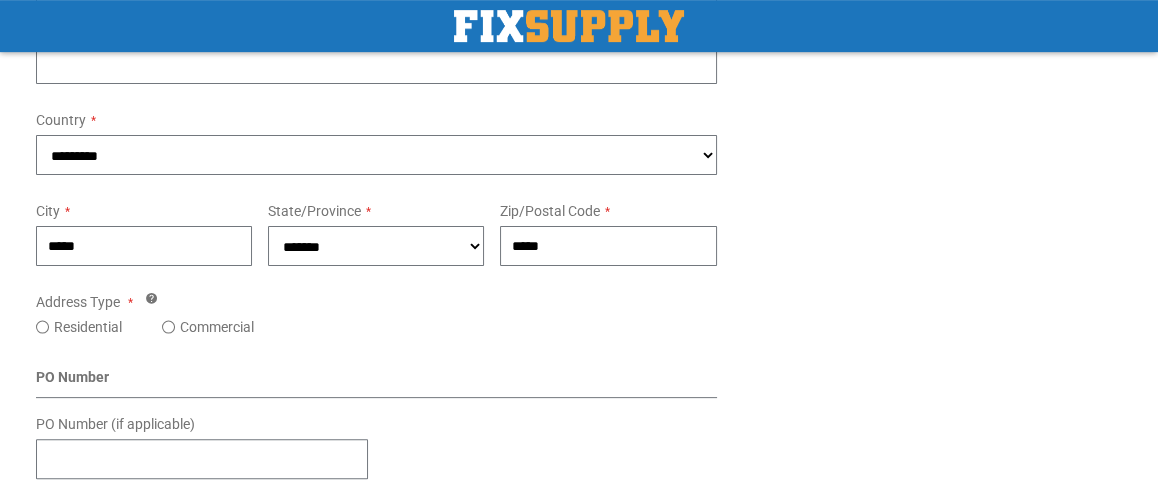 scroll, scrollTop: 662, scrollLeft: 0, axis: vertical 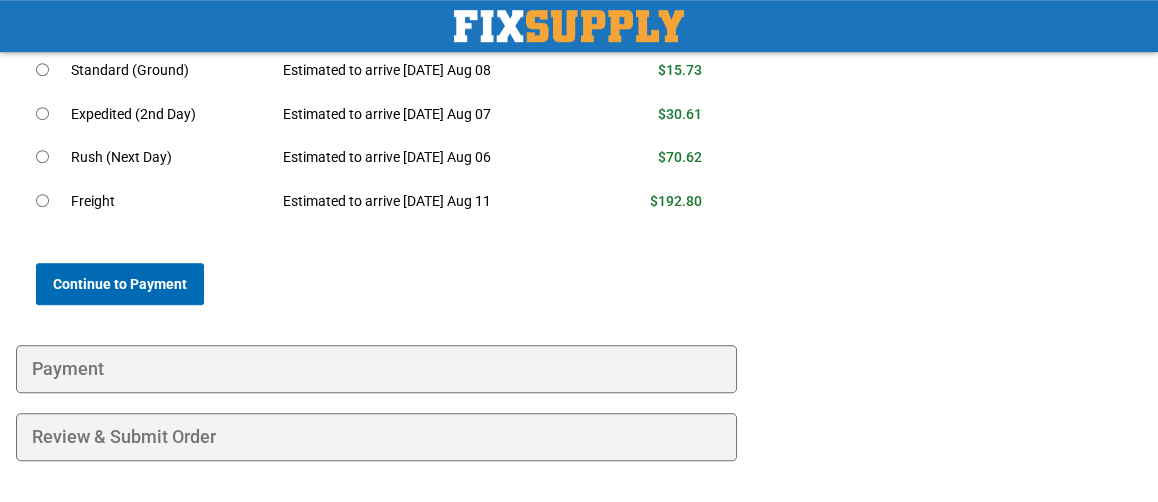 click on "Continue to Payment" at bounding box center (120, 284) 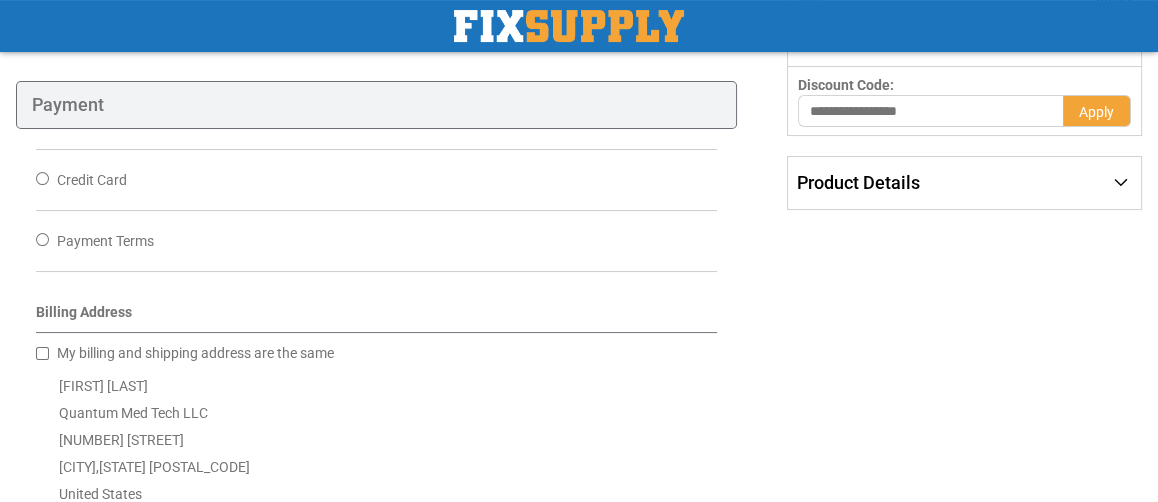 scroll, scrollTop: 389, scrollLeft: 0, axis: vertical 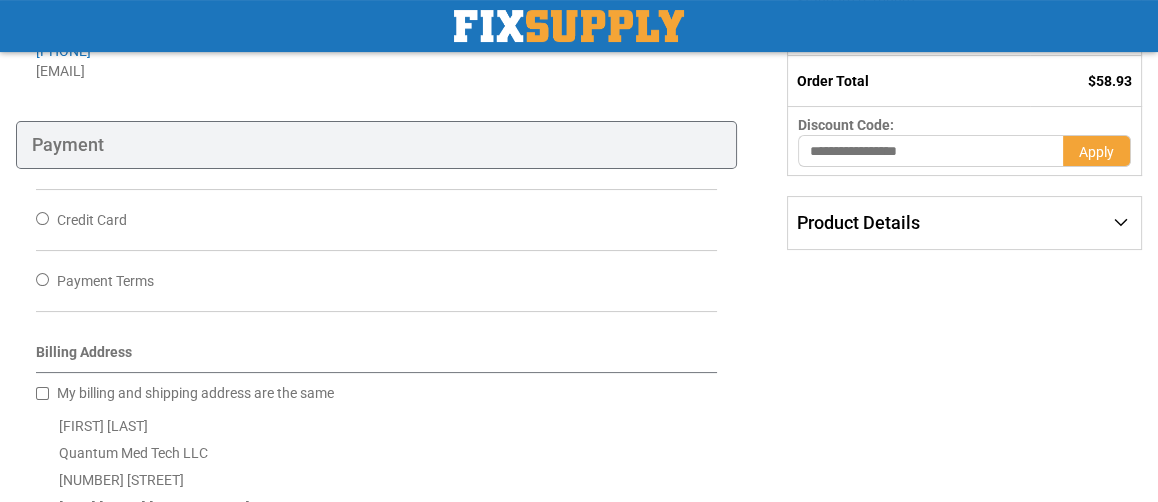 click on "Credit Card" at bounding box center (92, 220) 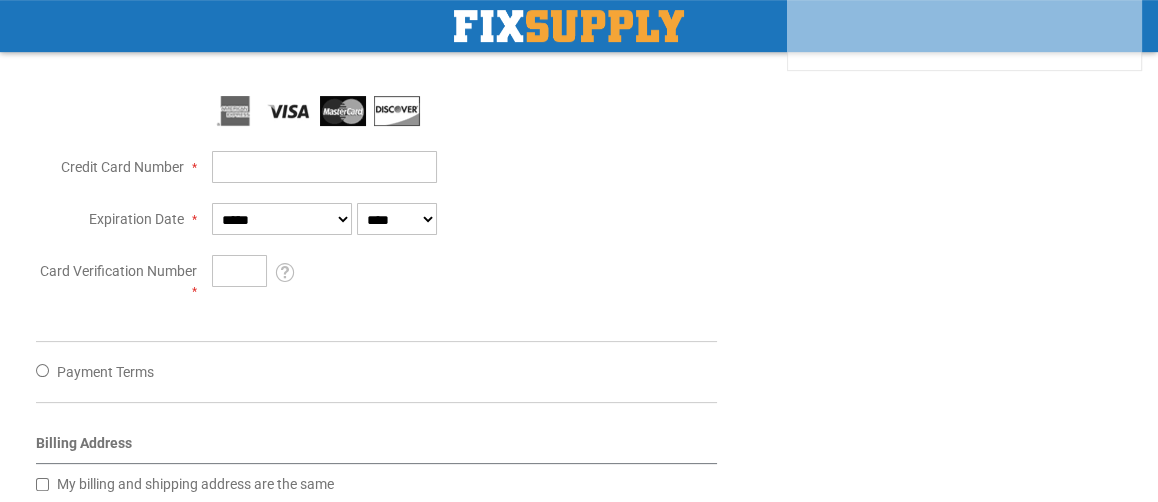 scroll, scrollTop: 589, scrollLeft: 0, axis: vertical 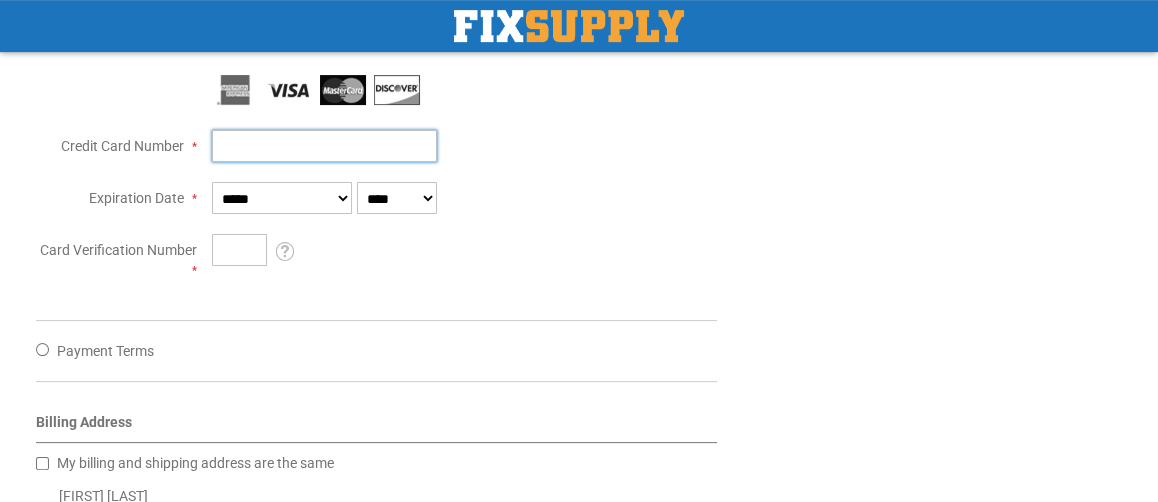 click on "Credit Card Number" at bounding box center [324, 146] 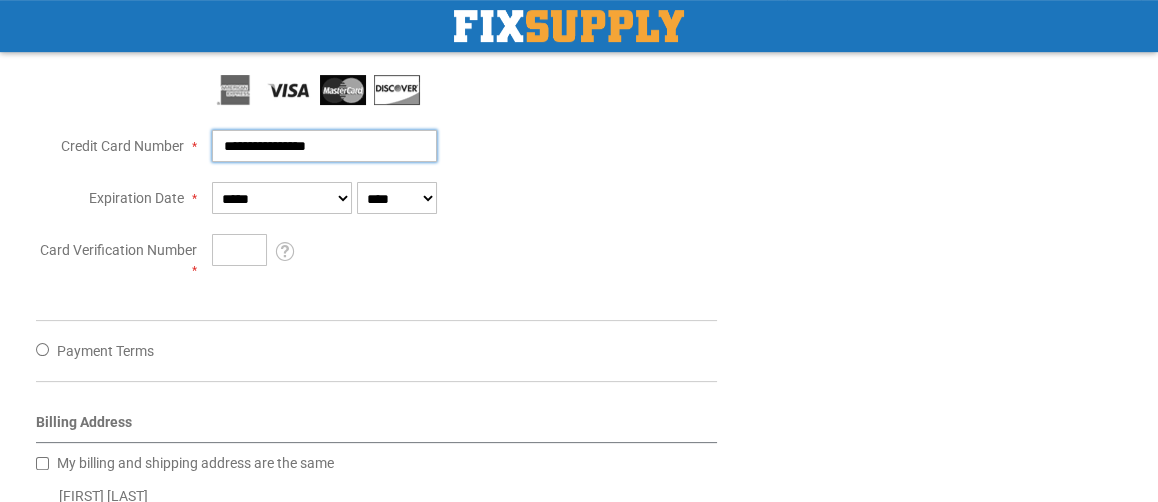 type on "**********" 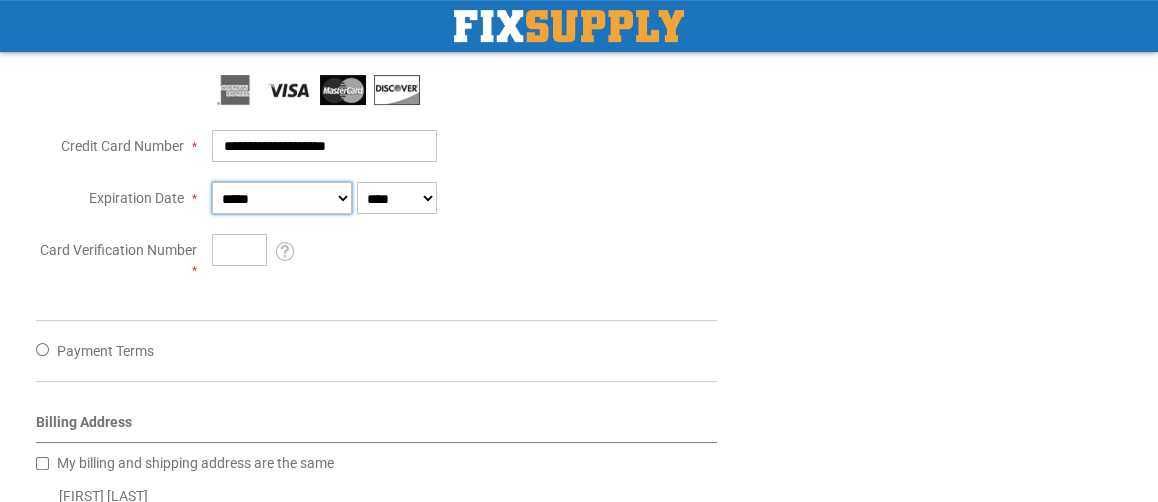 select on "*" 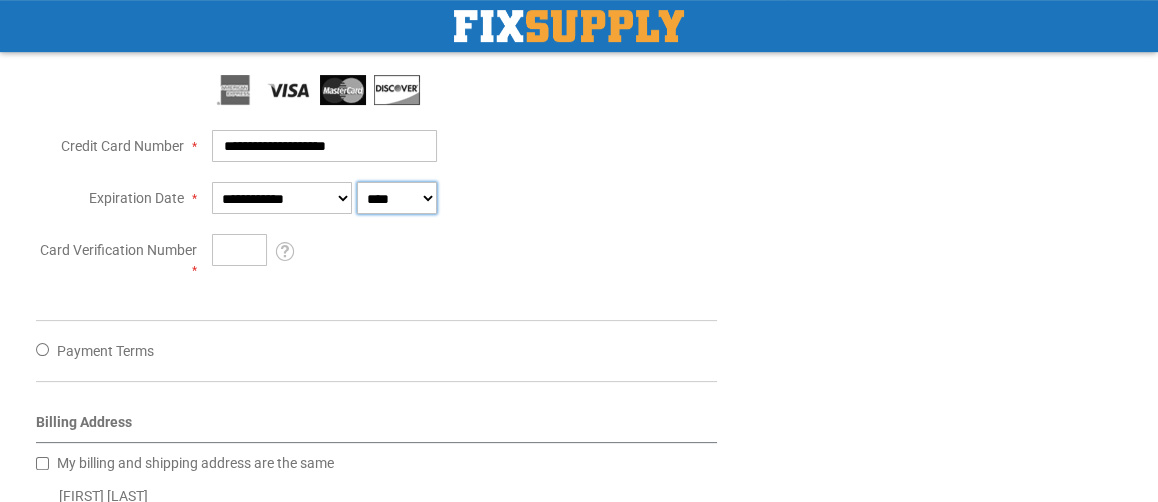select on "****" 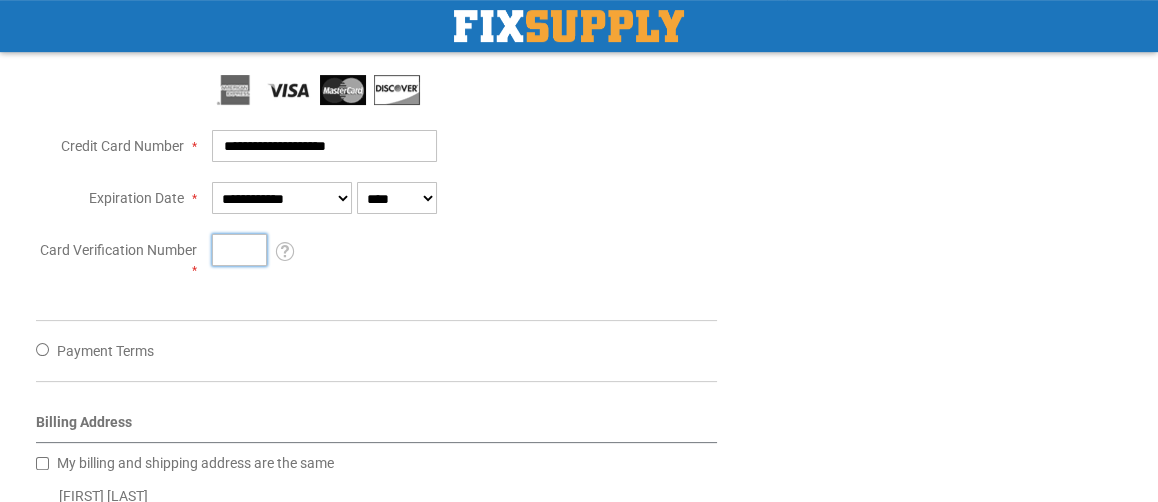 type on "***" 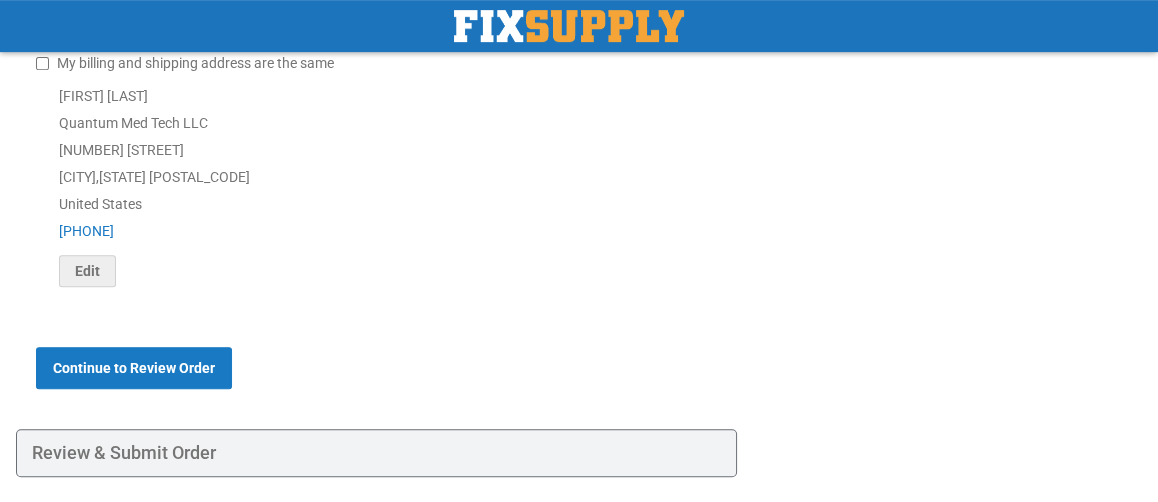 scroll, scrollTop: 1059, scrollLeft: 0, axis: vertical 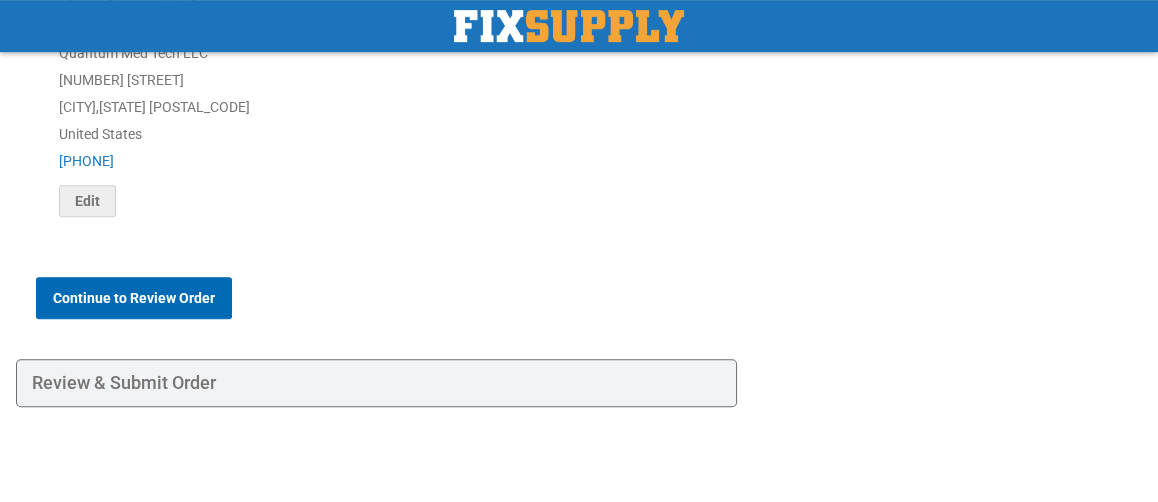 click on "Continue to Review Order" at bounding box center (134, 298) 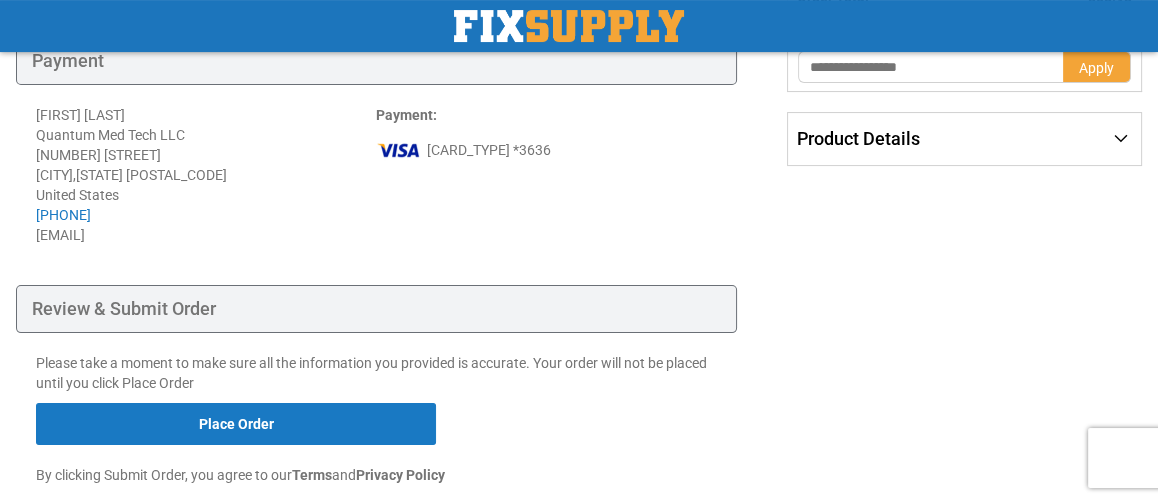 scroll, scrollTop: 500, scrollLeft: 0, axis: vertical 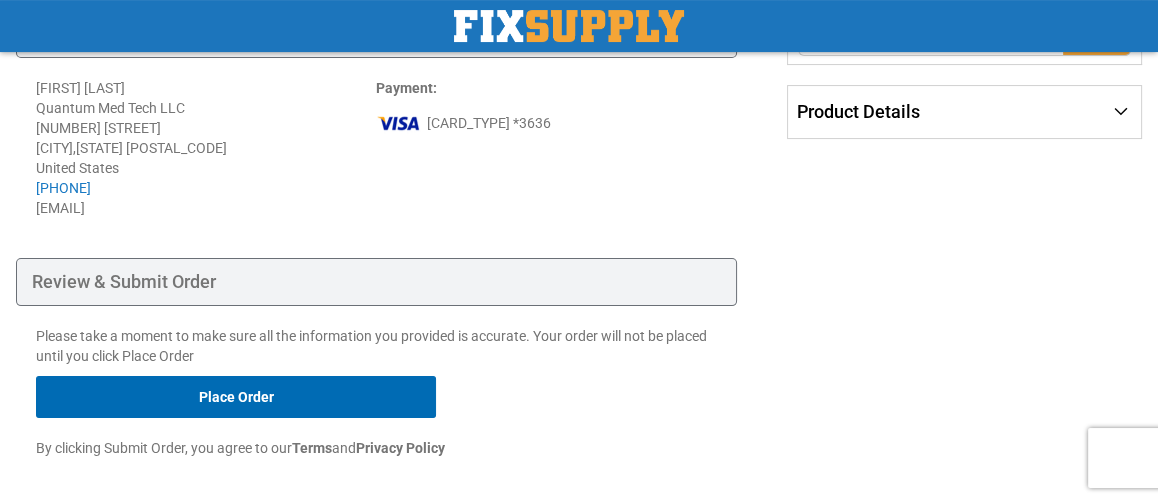 click on "Place Order" at bounding box center (236, 397) 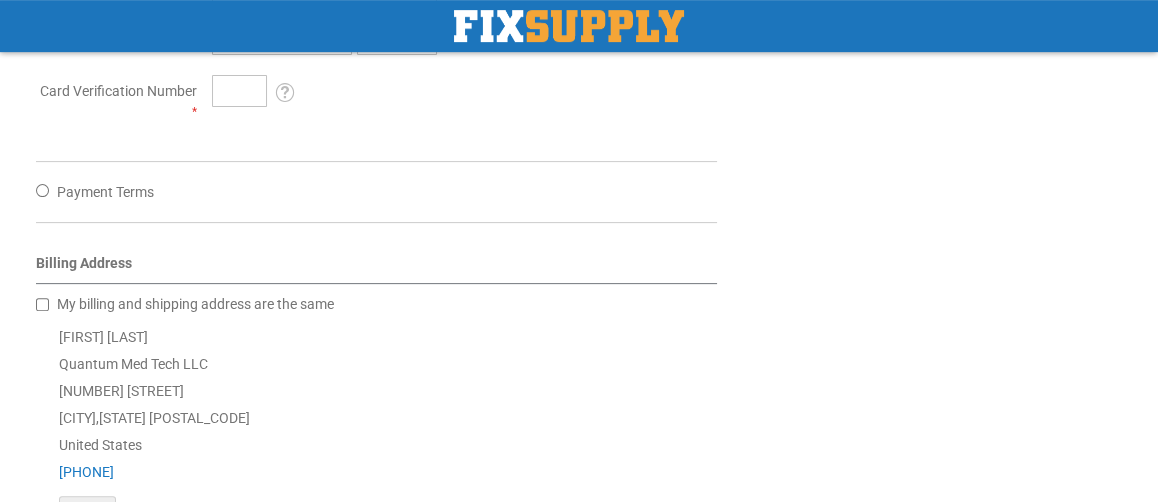 scroll, scrollTop: 754, scrollLeft: 0, axis: vertical 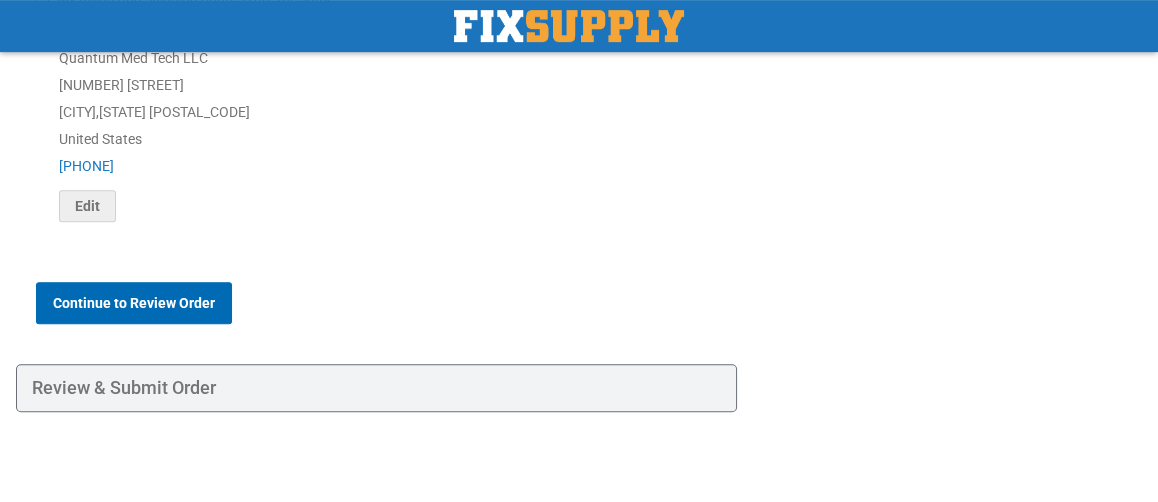 click on "Continue to Review Order" at bounding box center (134, 303) 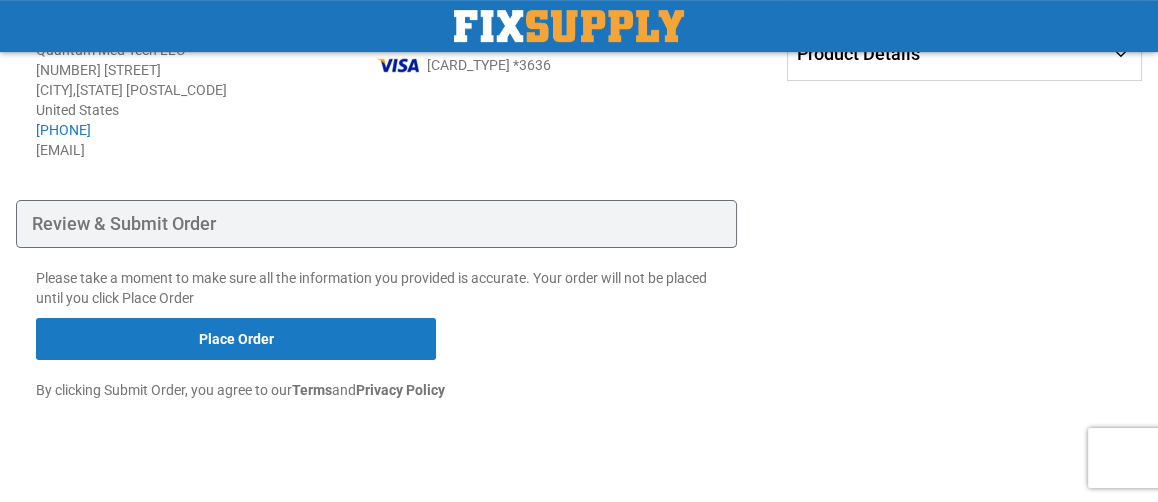 scroll, scrollTop: 582, scrollLeft: 0, axis: vertical 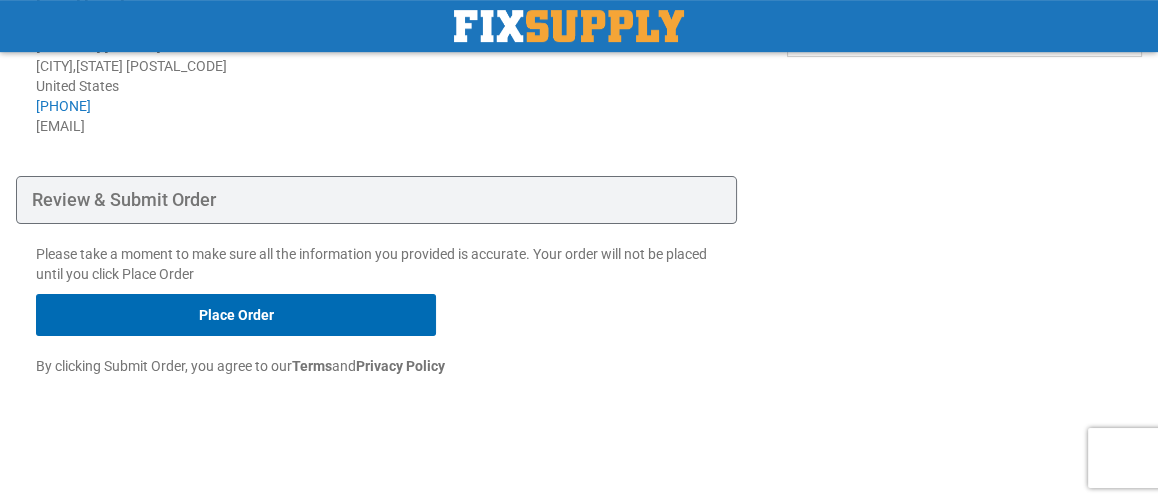 click on "Place Order" at bounding box center [236, 315] 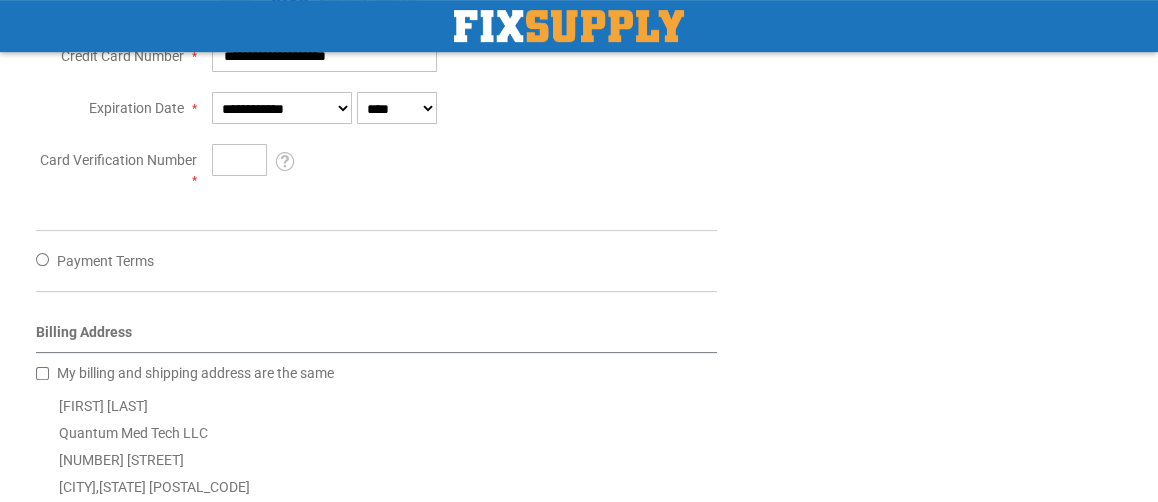 scroll, scrollTop: 779, scrollLeft: 0, axis: vertical 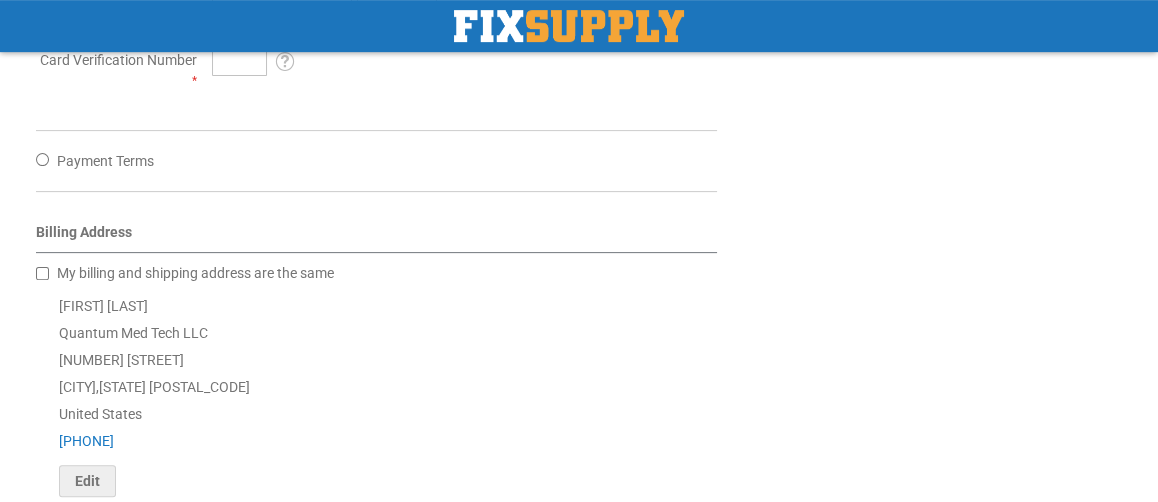 click on "Billing Address" at bounding box center (376, 237) 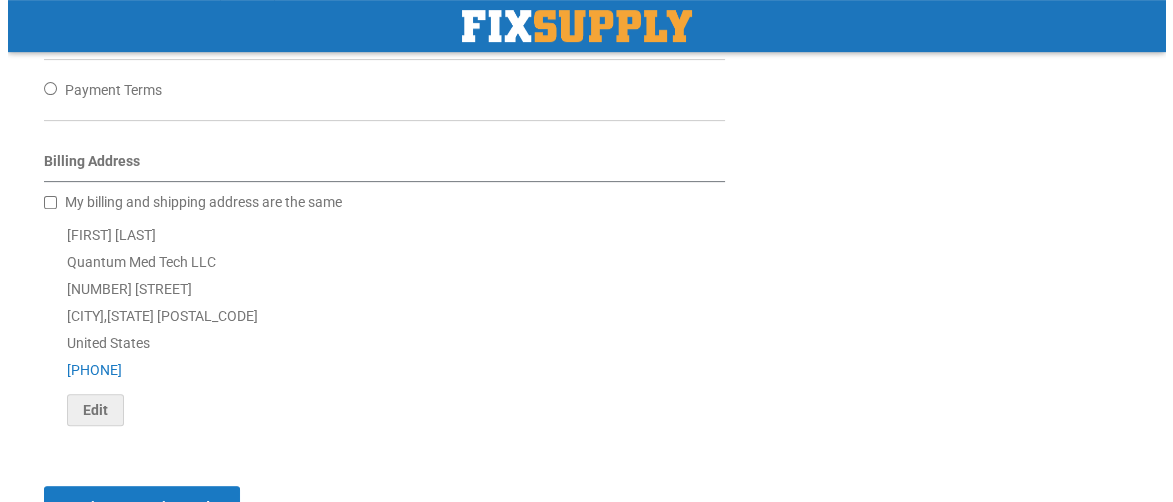 scroll, scrollTop: 880, scrollLeft: 0, axis: vertical 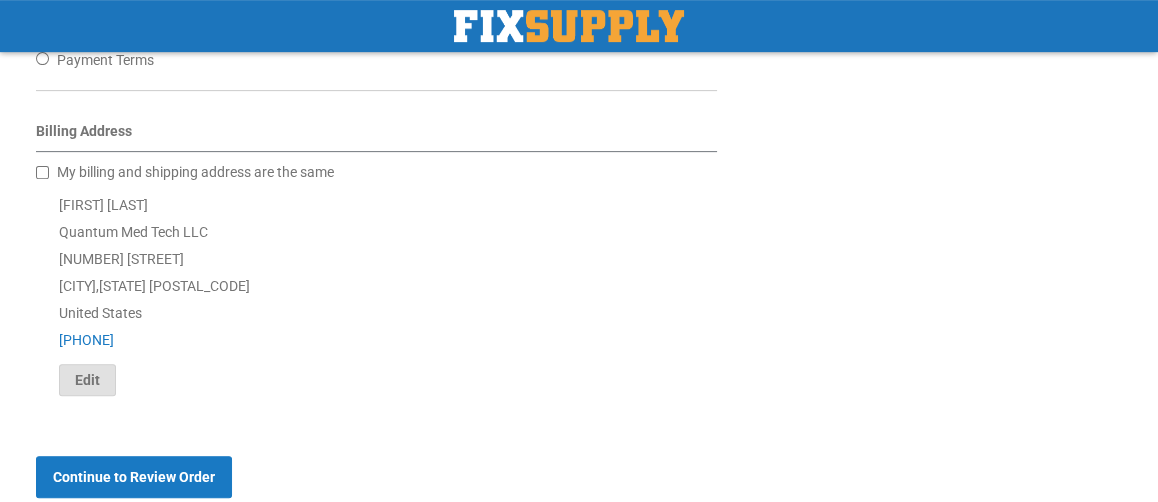 click on "Edit" at bounding box center [87, 380] 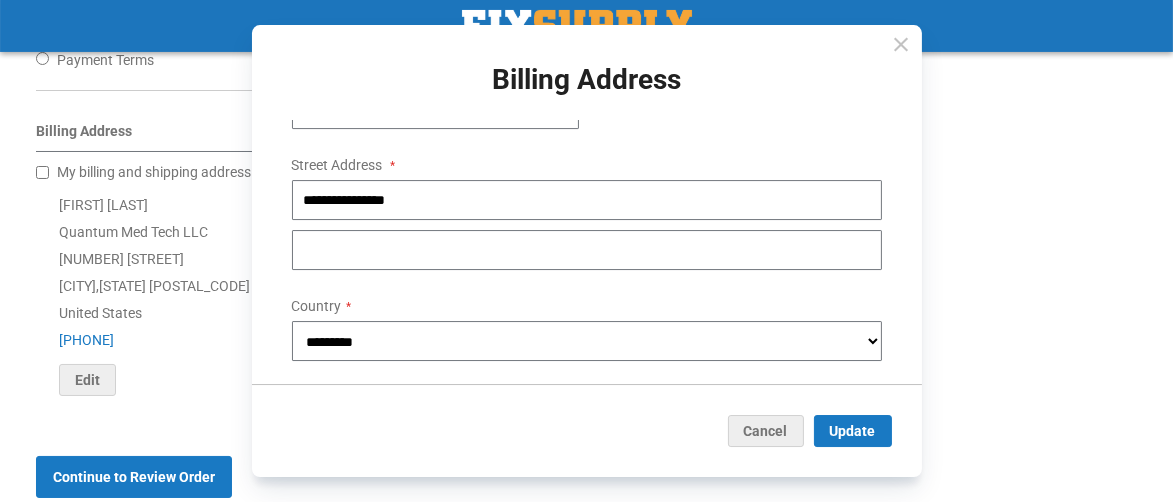 scroll, scrollTop: 299, scrollLeft: 0, axis: vertical 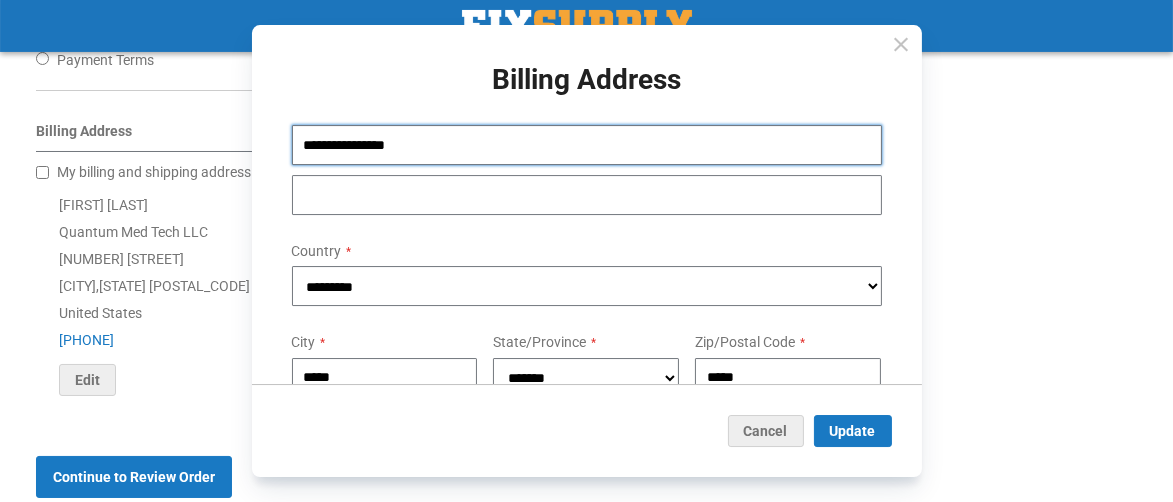 click on "**********" at bounding box center (587, 145) 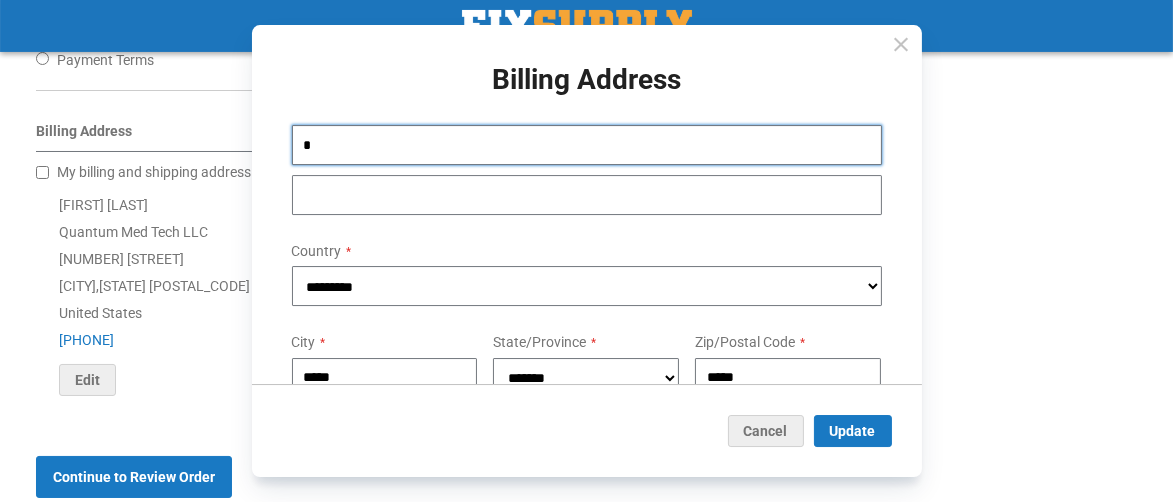 type on "**********" 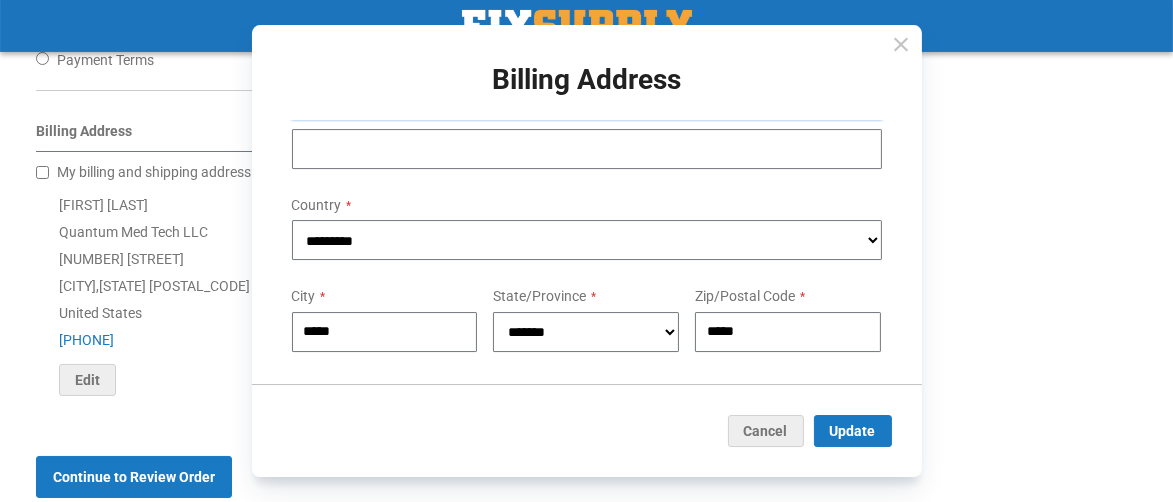 scroll, scrollTop: 370, scrollLeft: 0, axis: vertical 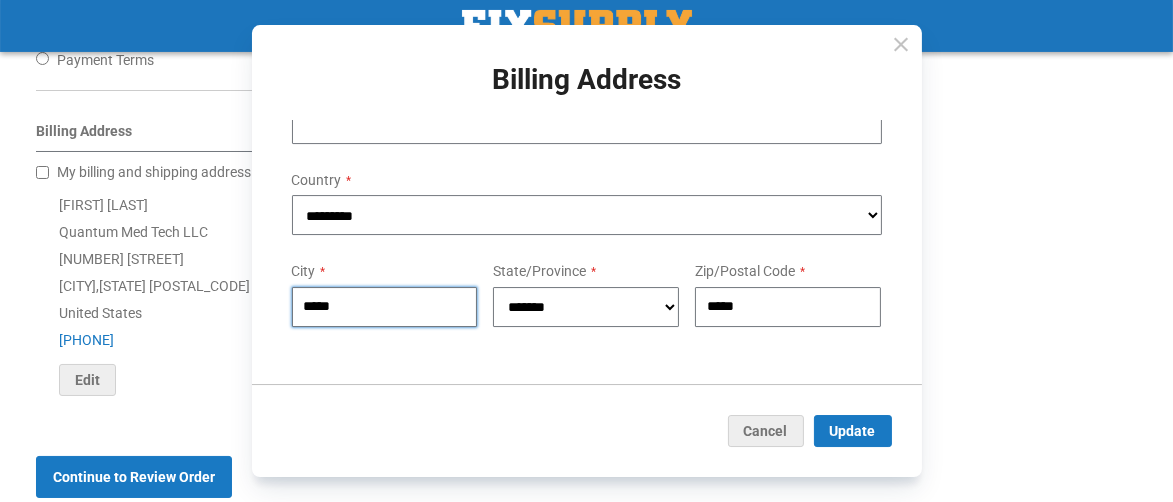 click on "*****" at bounding box center (385, 307) 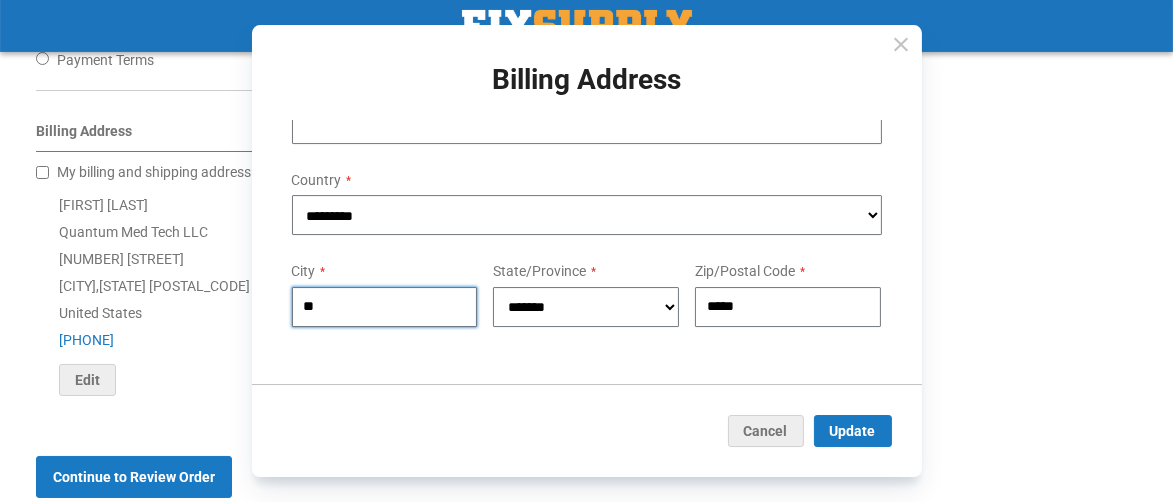 type on "*" 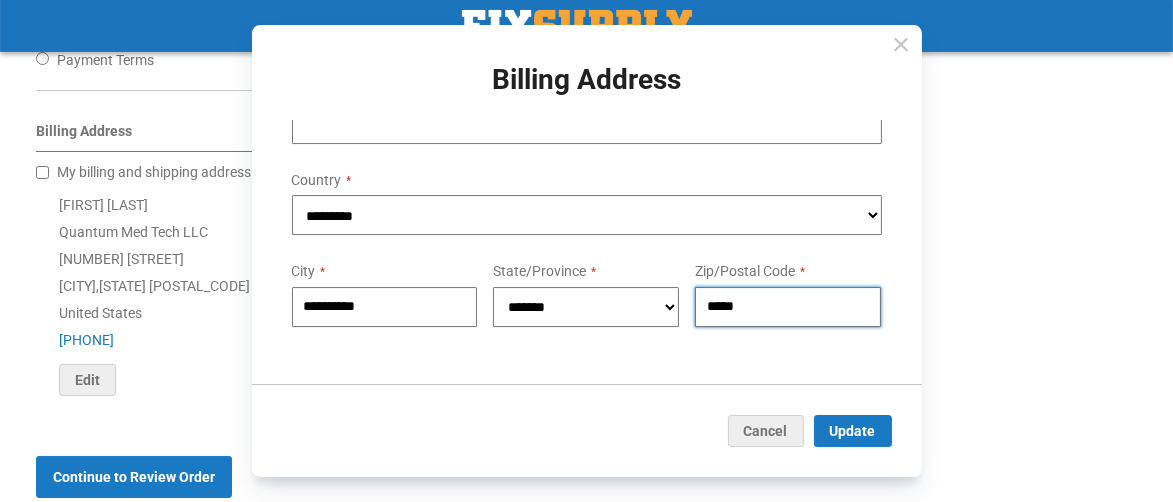 click on "*****" at bounding box center [788, 307] 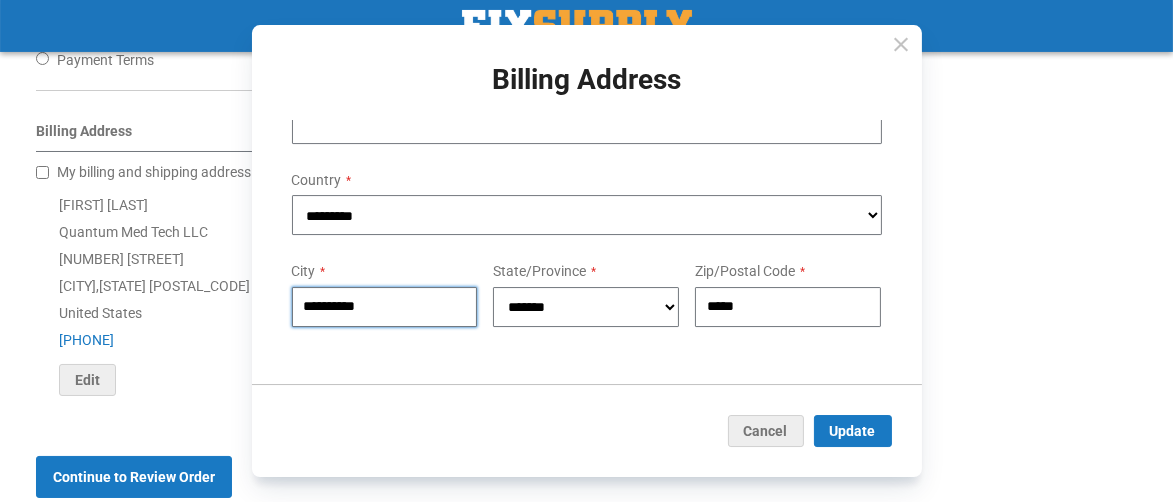 click on "**********" at bounding box center [385, 307] 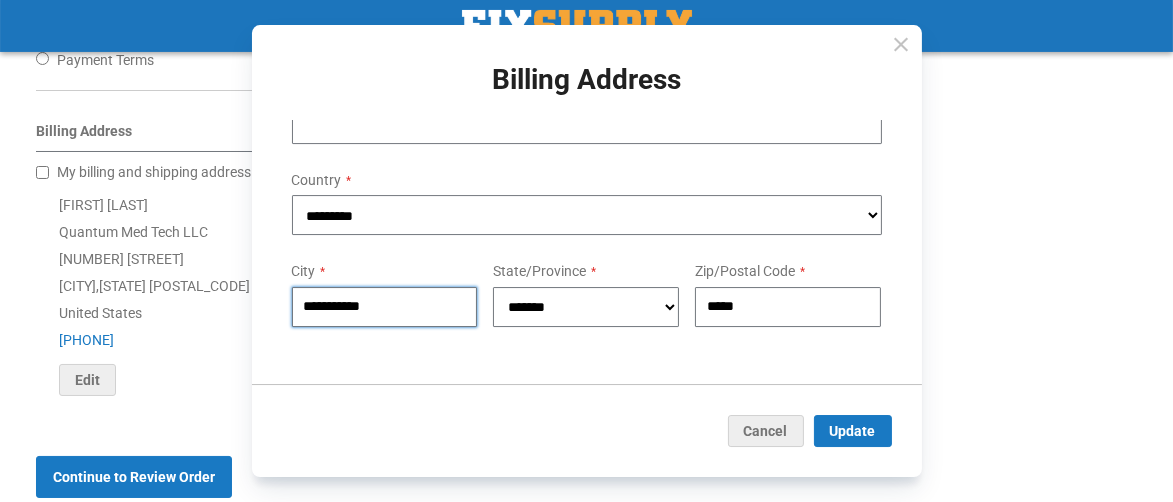 type on "**********" 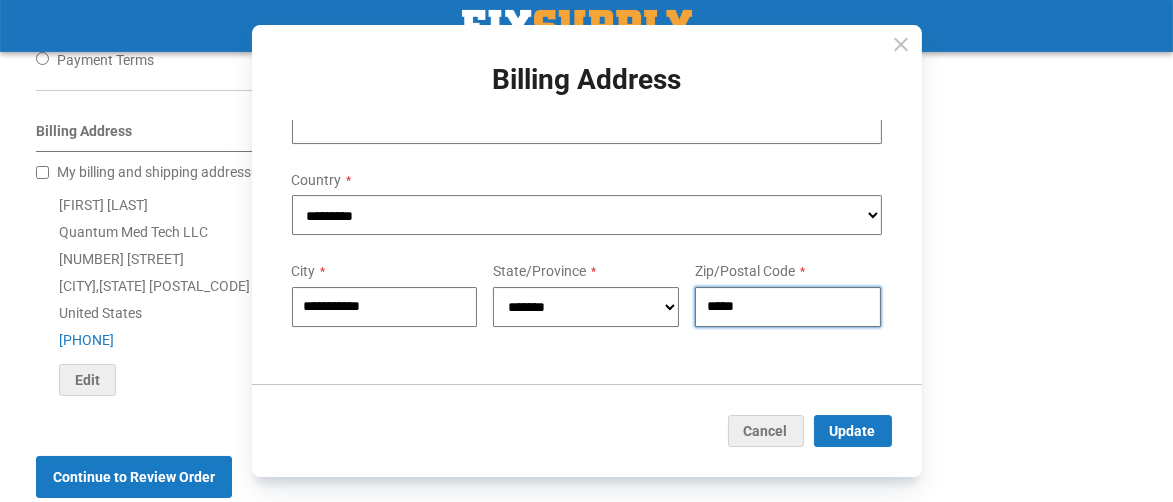 click on "*****" at bounding box center (788, 307) 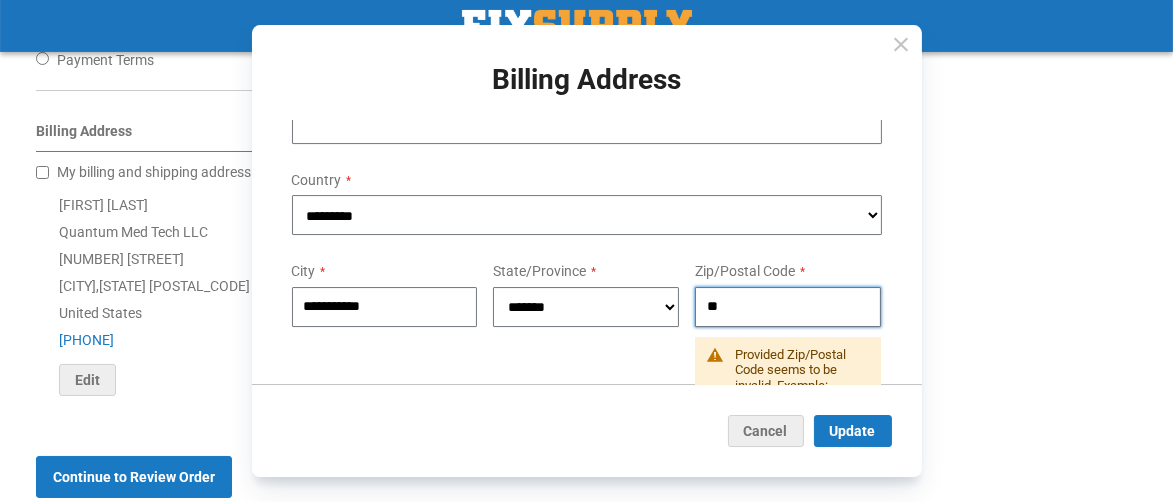 type on "*****" 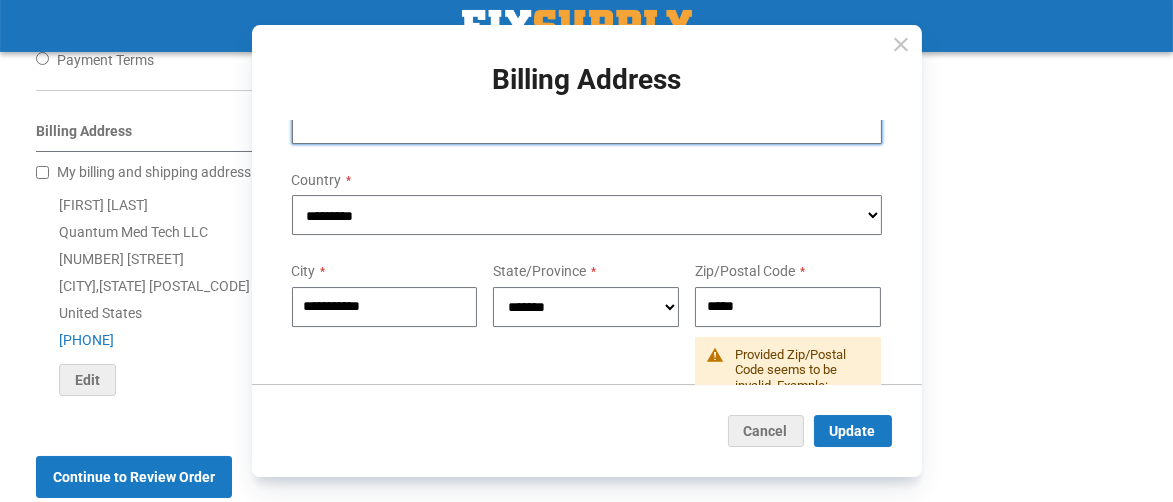 type on "****" 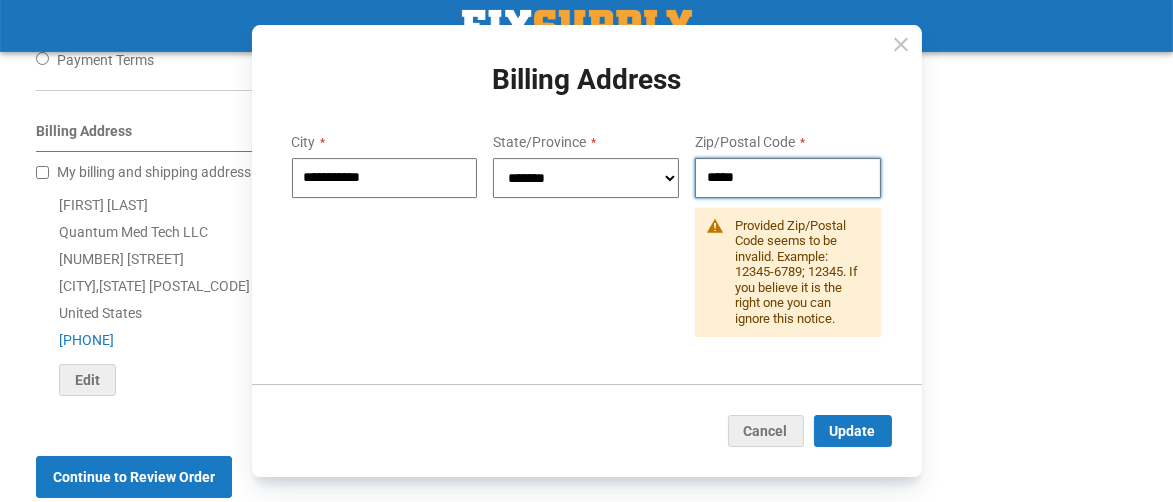 scroll, scrollTop: 370, scrollLeft: 0, axis: vertical 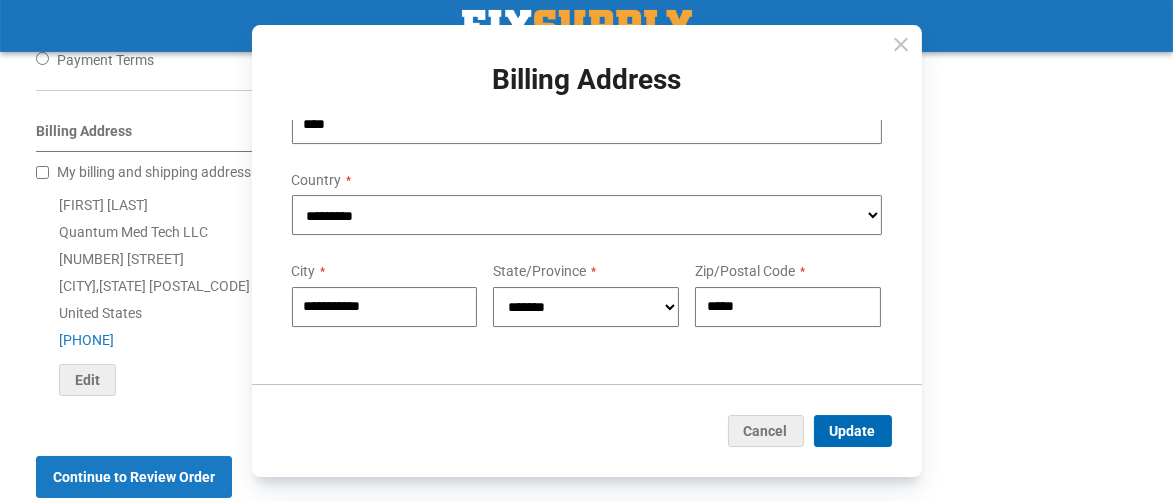 click on "Update" at bounding box center (853, 431) 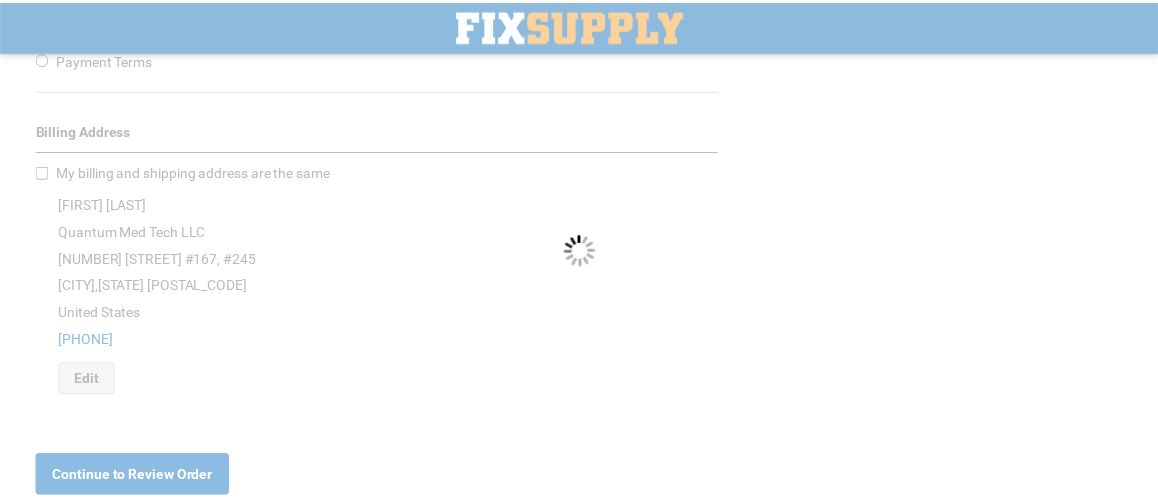 scroll, scrollTop: 0, scrollLeft: 0, axis: both 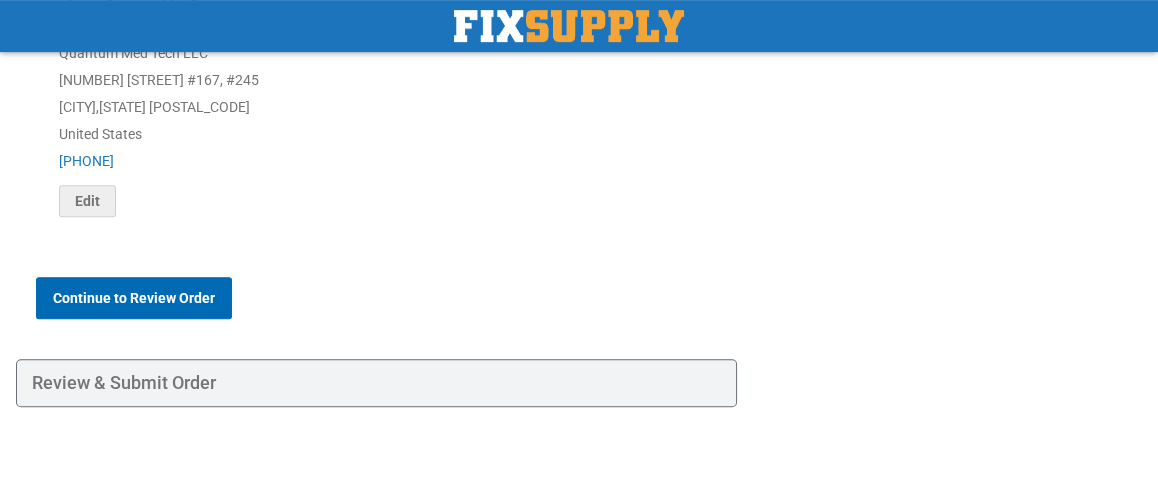 click on "Continue to Review Order" at bounding box center (134, 298) 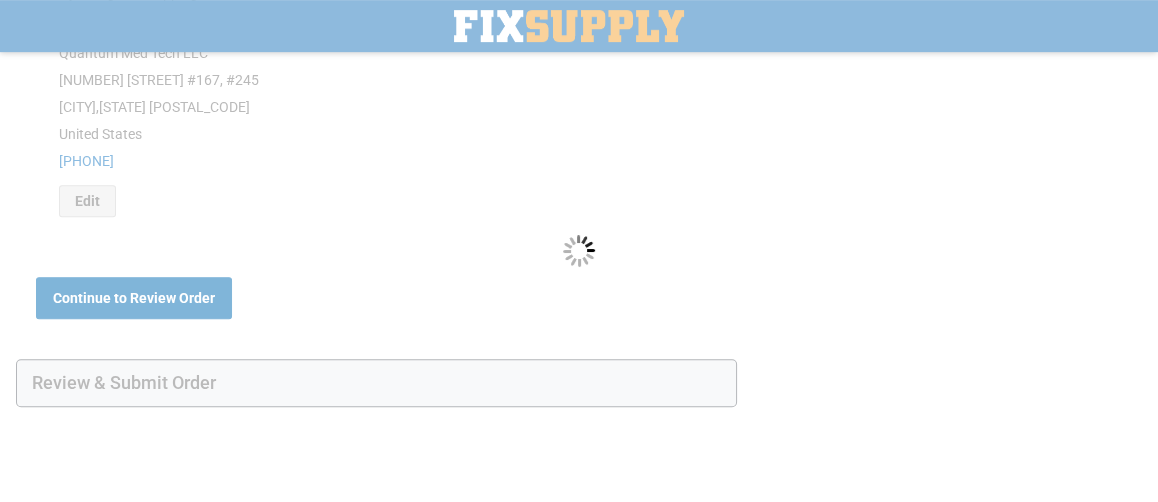 scroll, scrollTop: 0, scrollLeft: 0, axis: both 